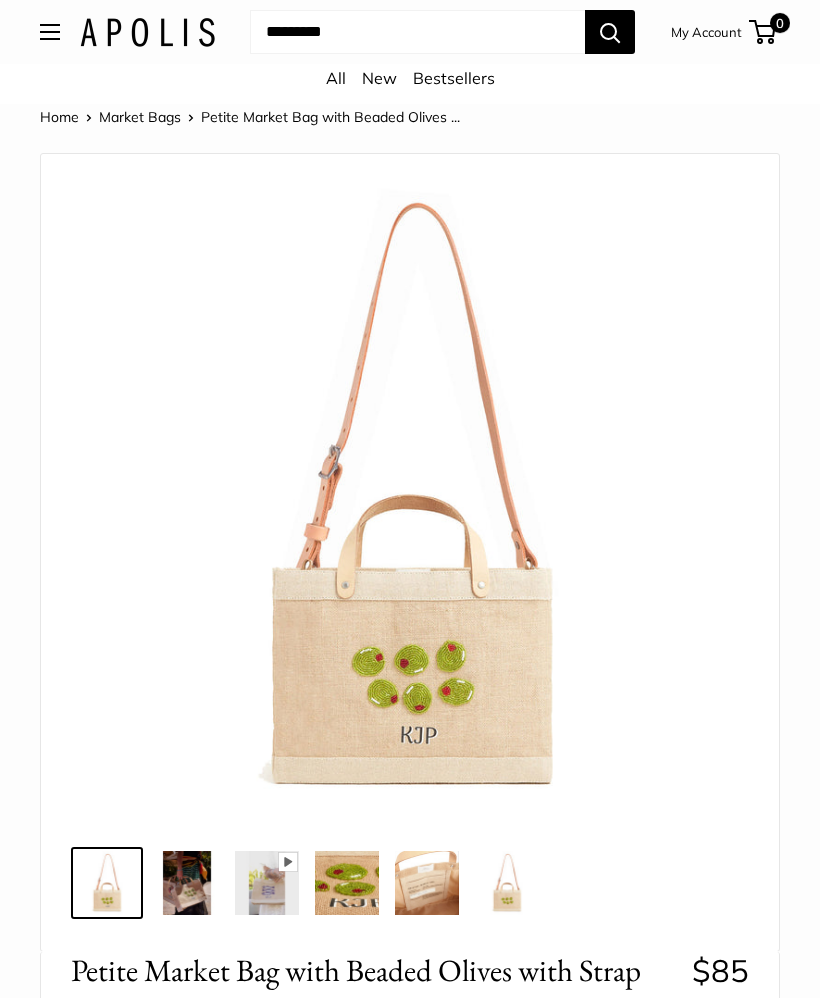 scroll, scrollTop: 0, scrollLeft: 0, axis: both 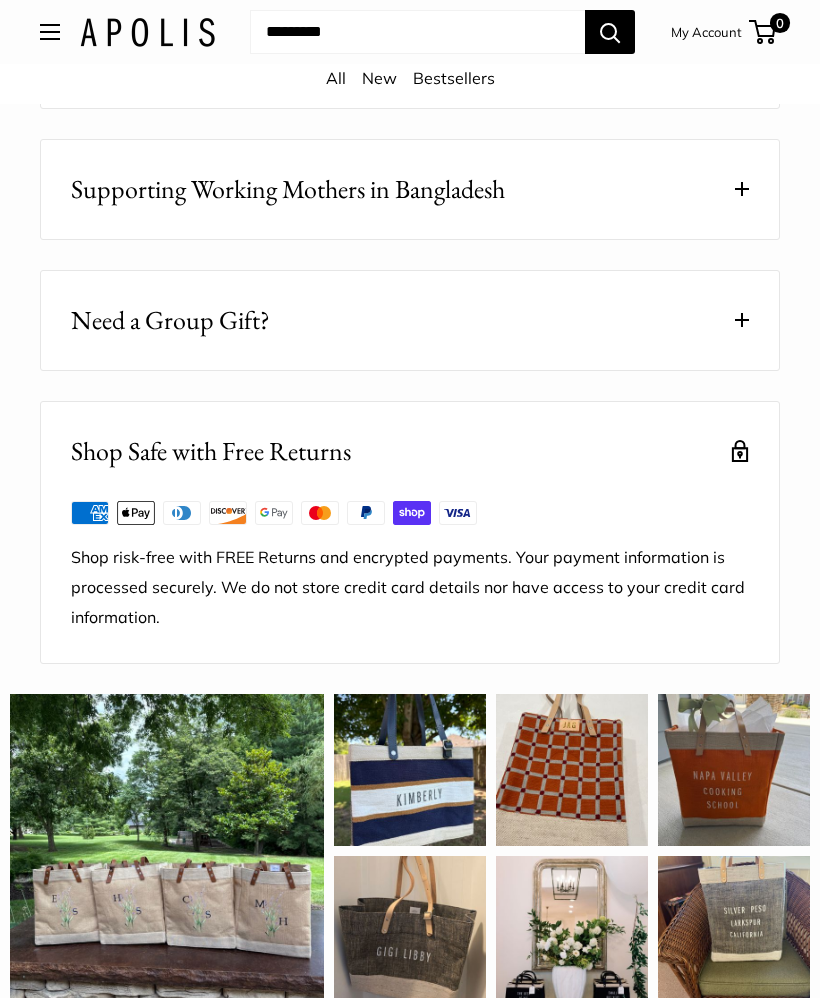 click on "Absolutely love this bag, it’s even better than I expected!!
READ MORE" at bounding box center [572, 770] 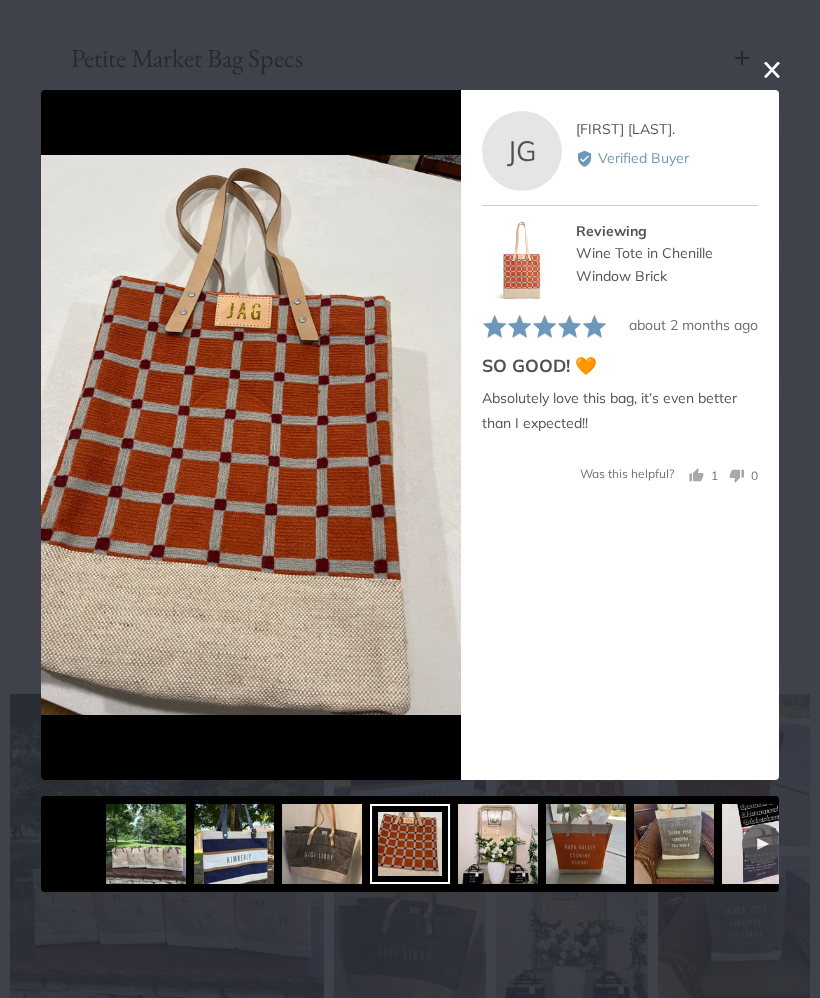 type 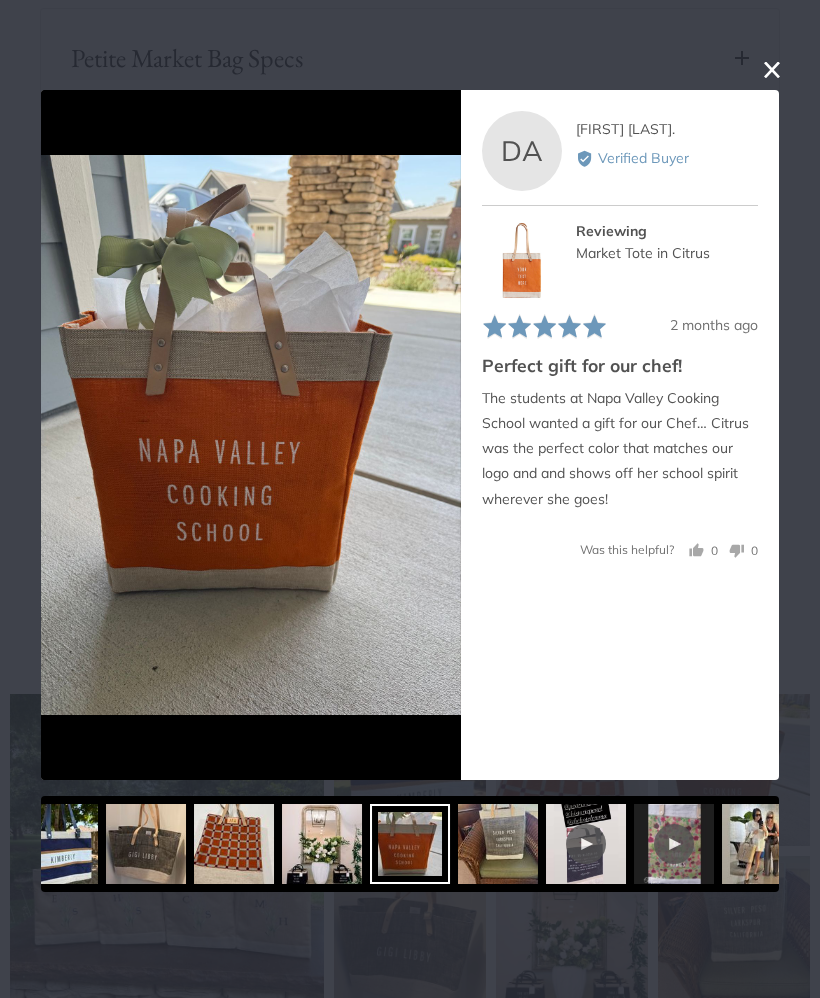 click 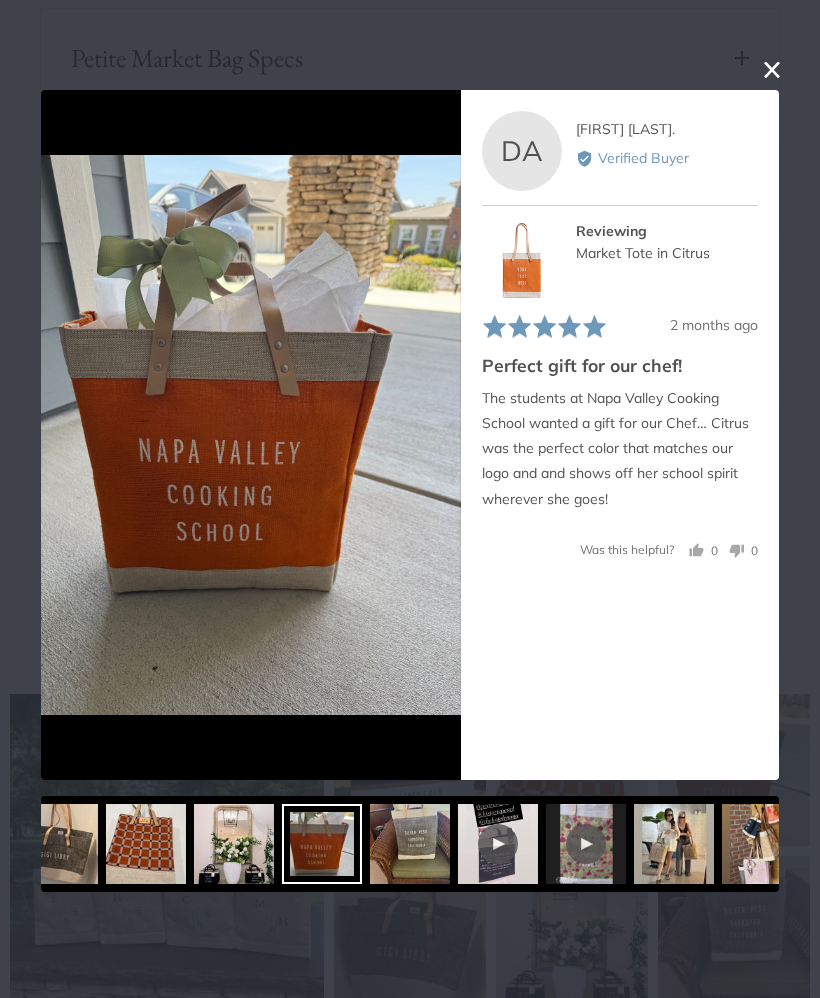 click 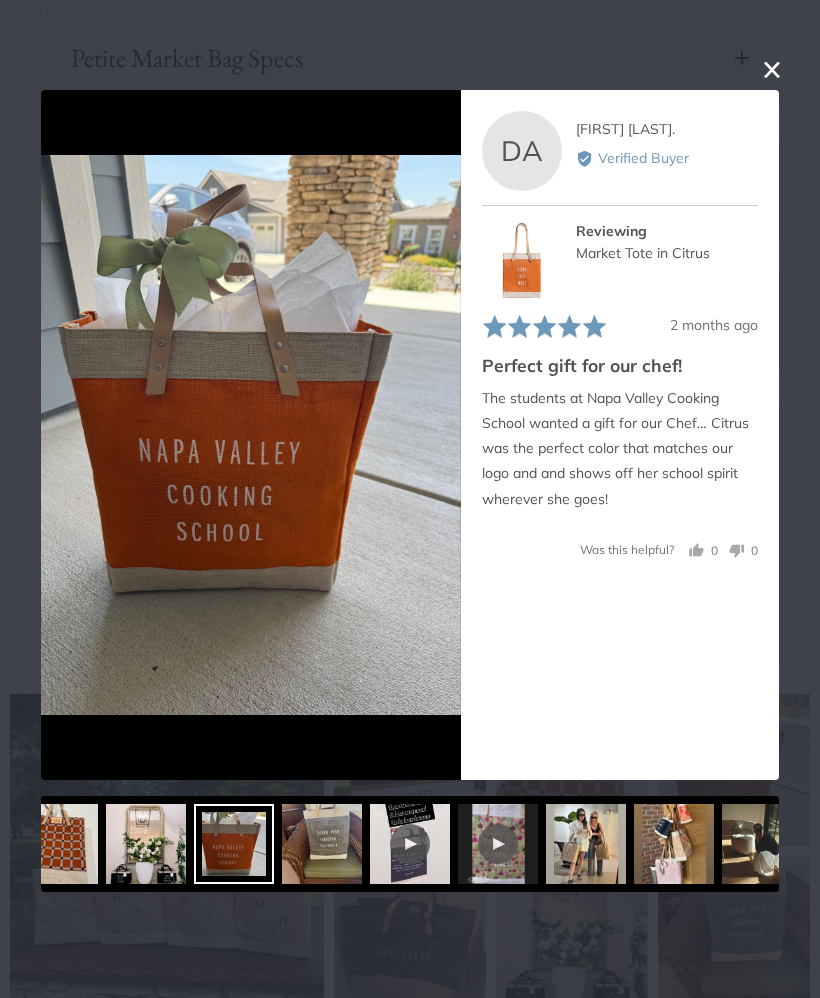 click at bounding box center (772, 70) 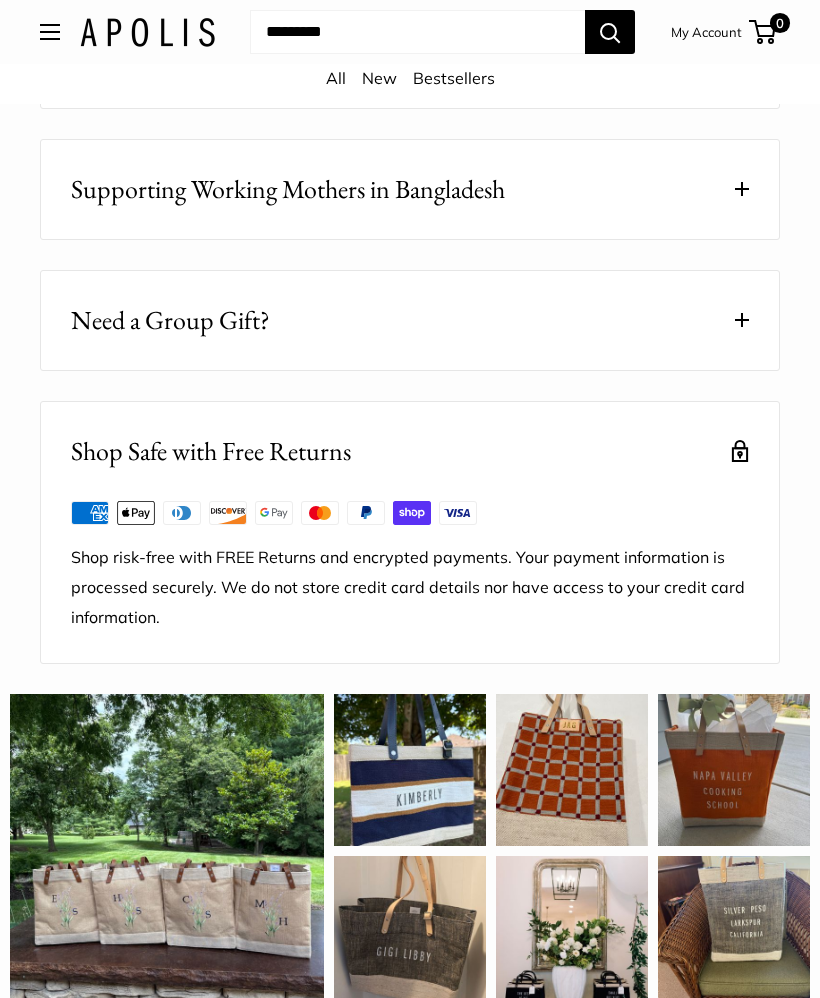 click at bounding box center [50, 32] 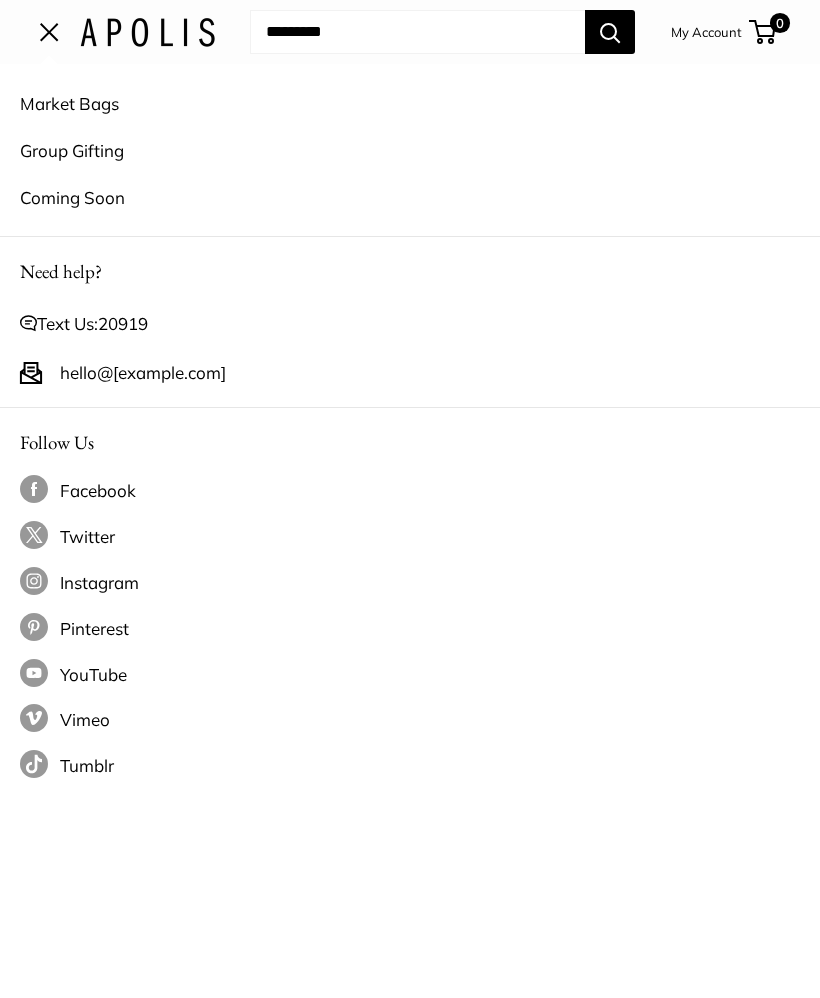 click on "Coming Soon" at bounding box center (410, 197) 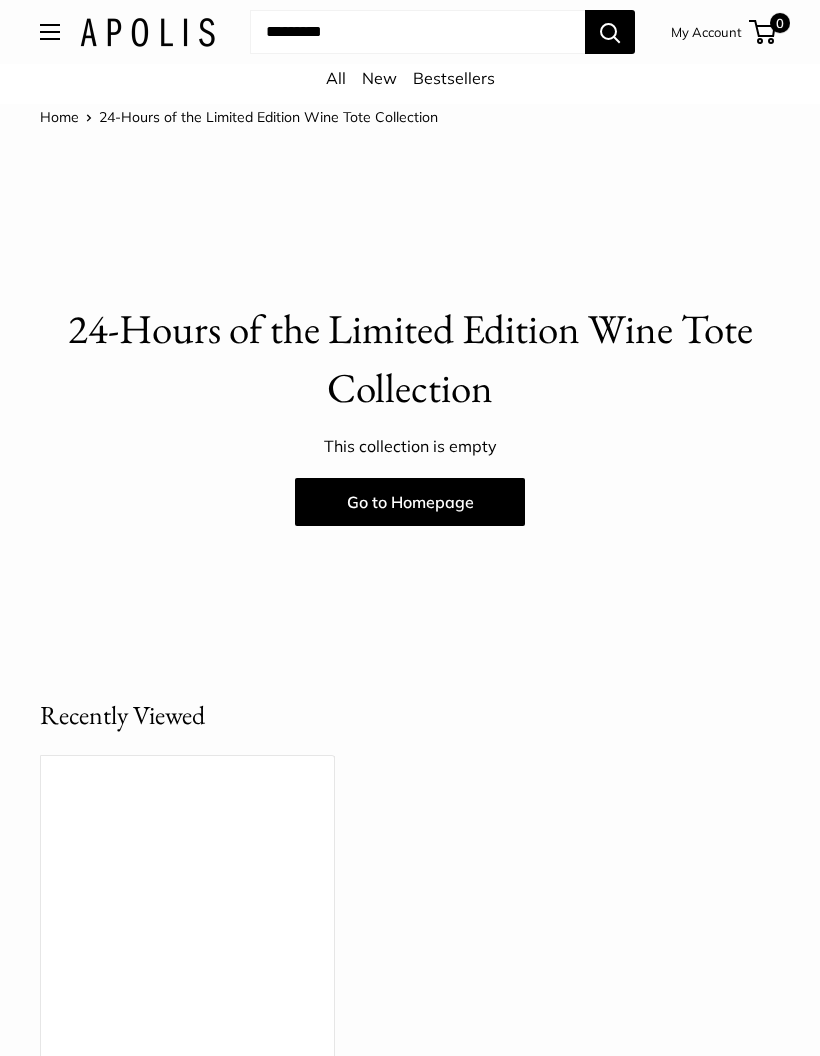 scroll, scrollTop: 0, scrollLeft: 0, axis: both 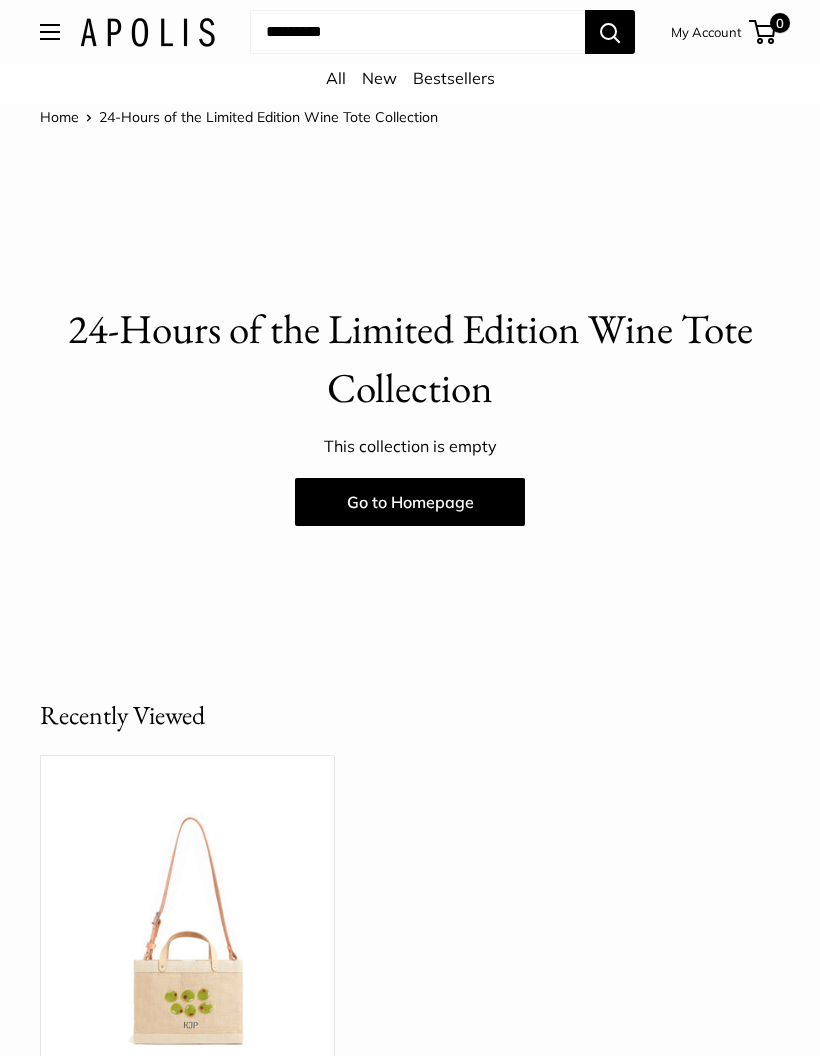 click on "Go to Homepage" at bounding box center [410, 502] 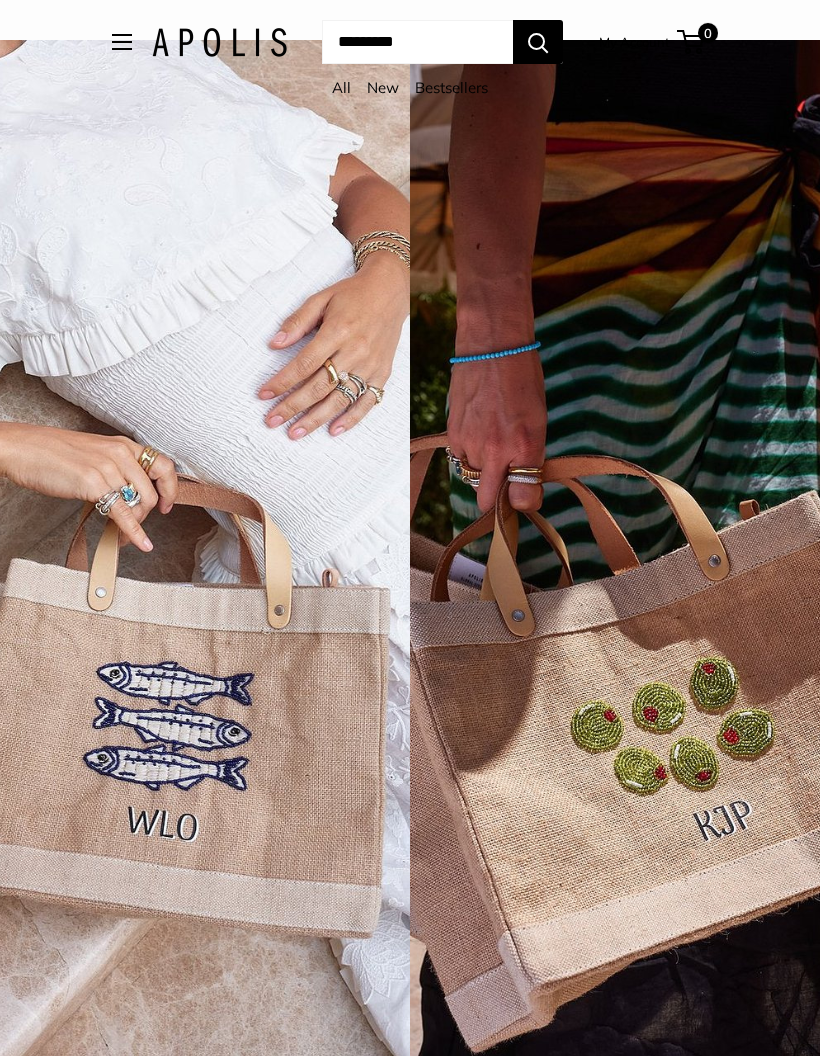 scroll, scrollTop: 0, scrollLeft: 0, axis: both 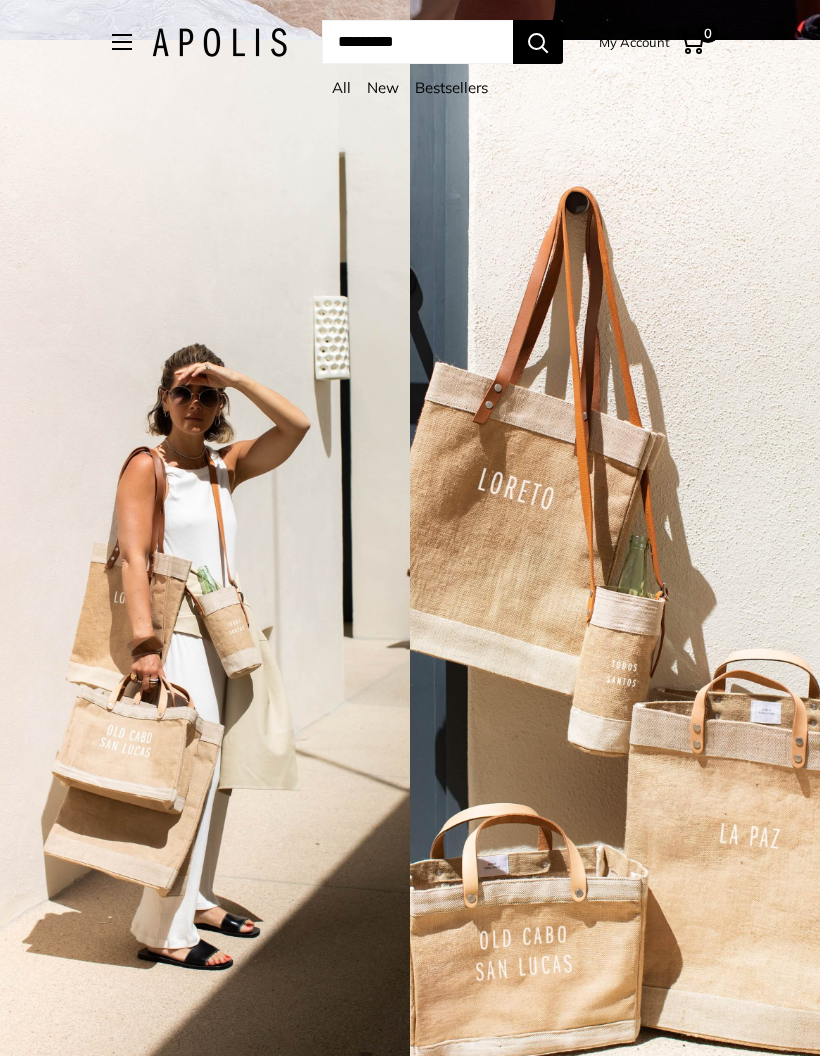 click on "New" at bounding box center [383, 87] 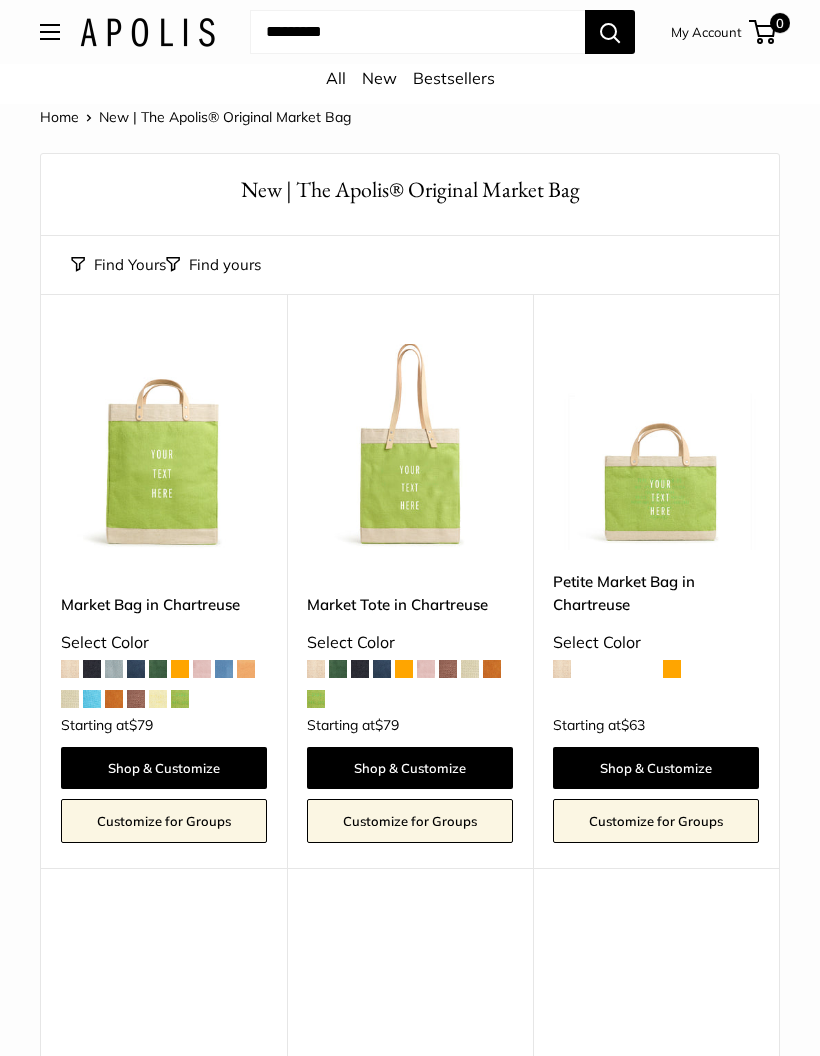 scroll, scrollTop: 0, scrollLeft: 0, axis: both 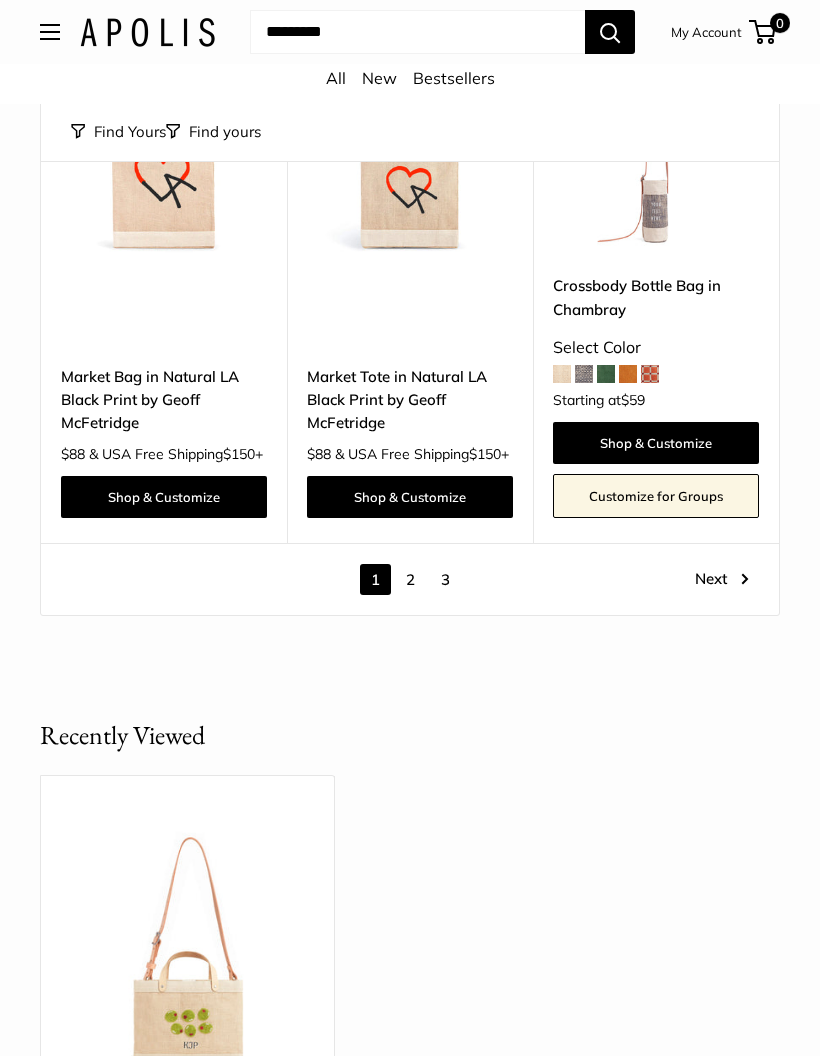 click on "Next" at bounding box center (722, 579) 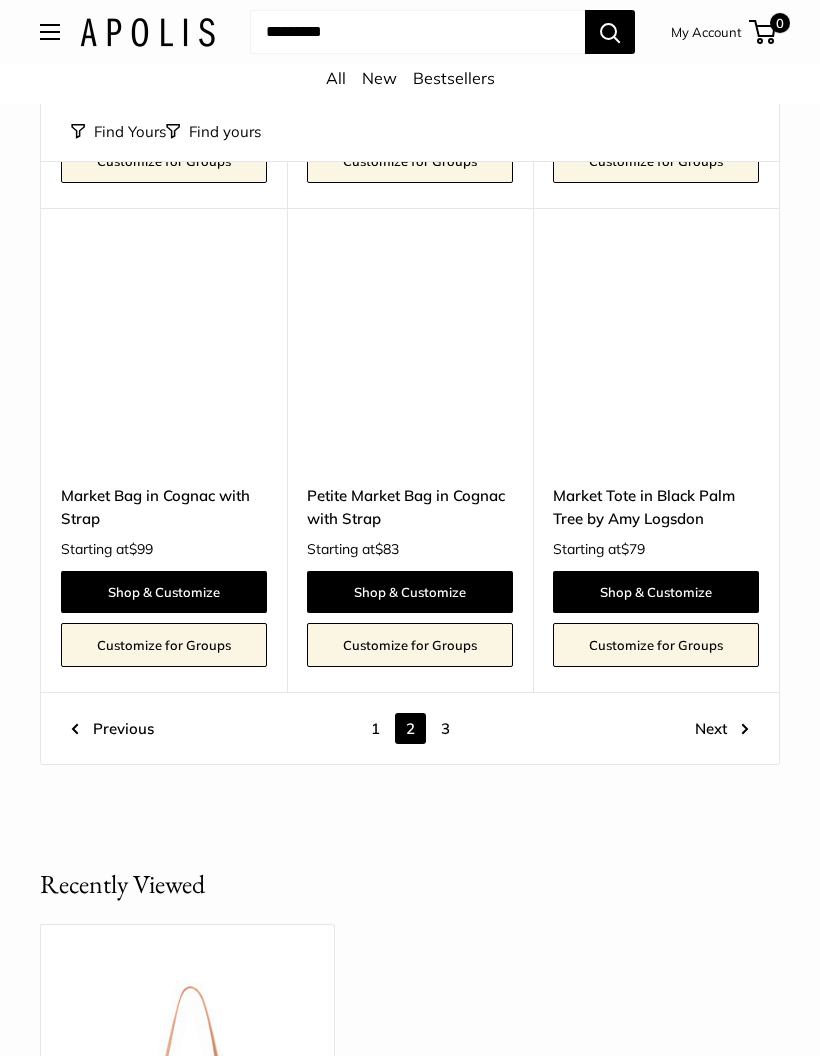 scroll, scrollTop: 7802, scrollLeft: 0, axis: vertical 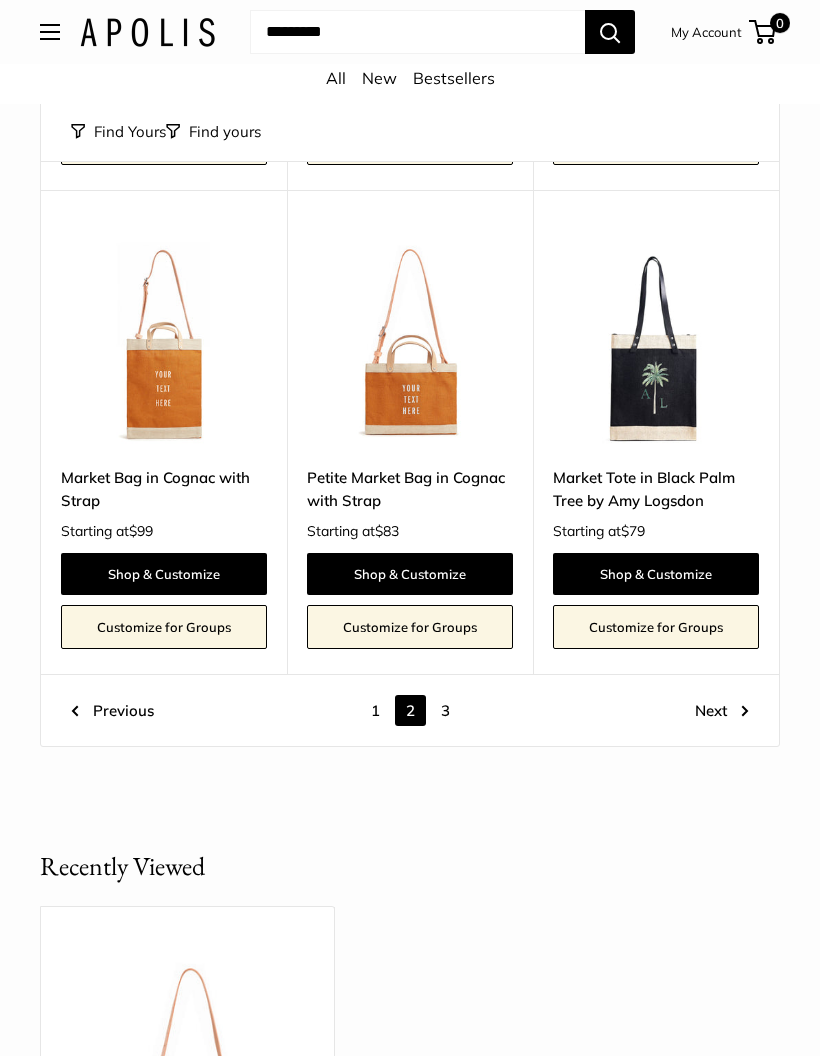 click on "Next" at bounding box center (722, 711) 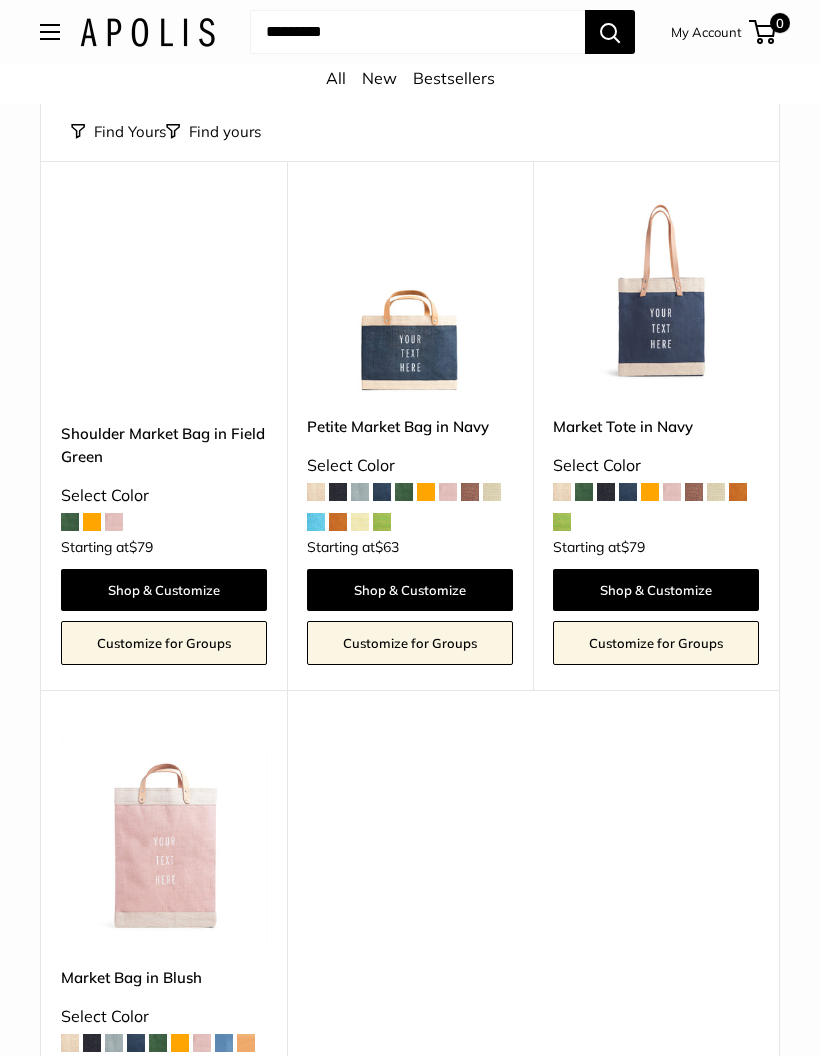 scroll, scrollTop: 1269, scrollLeft: 0, axis: vertical 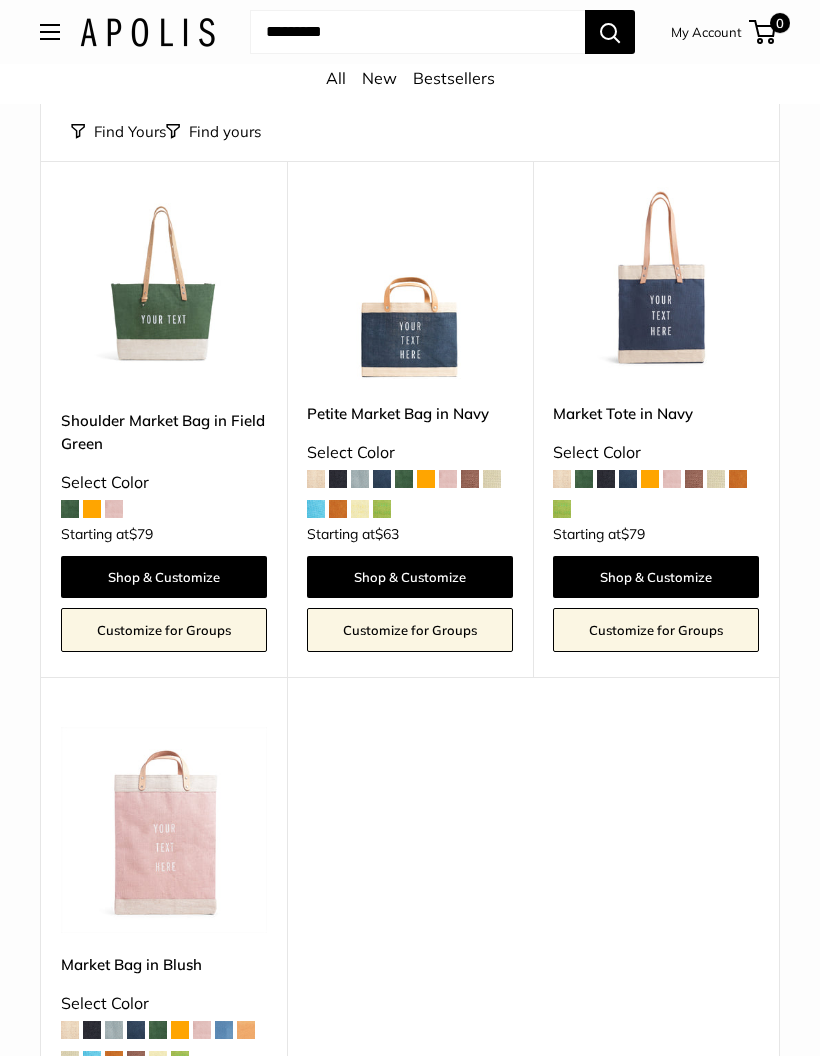 click at bounding box center (716, 479) 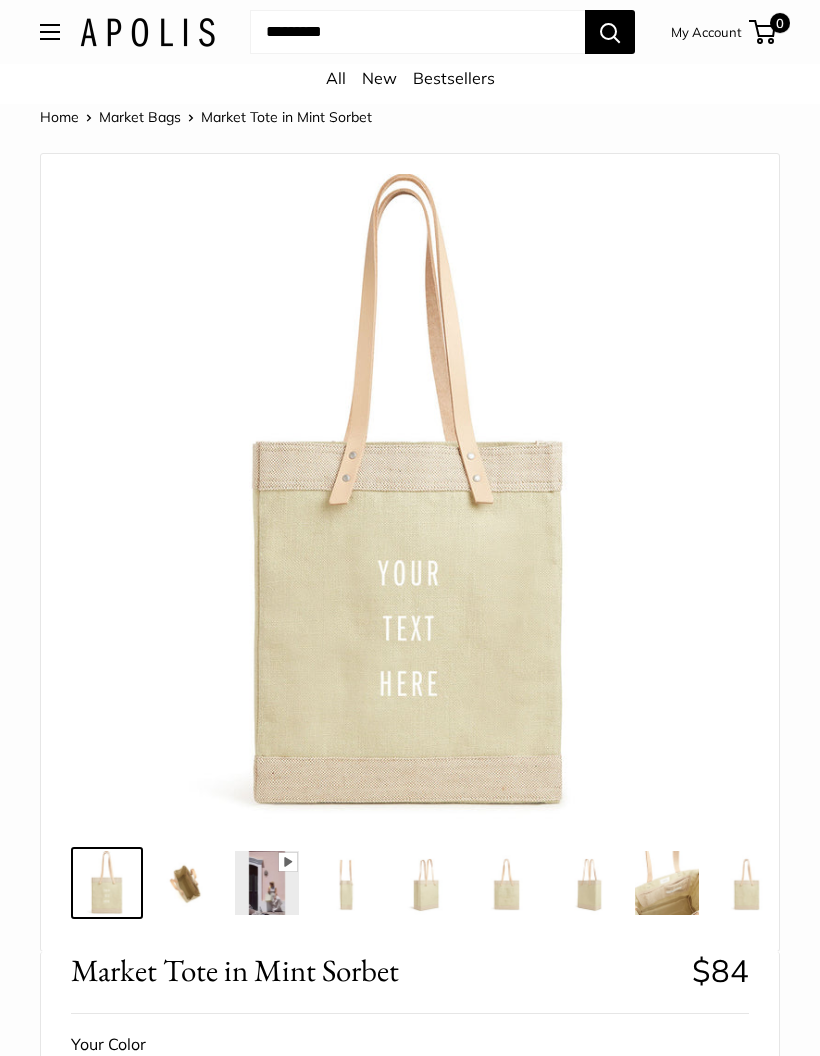 scroll, scrollTop: 0, scrollLeft: 0, axis: both 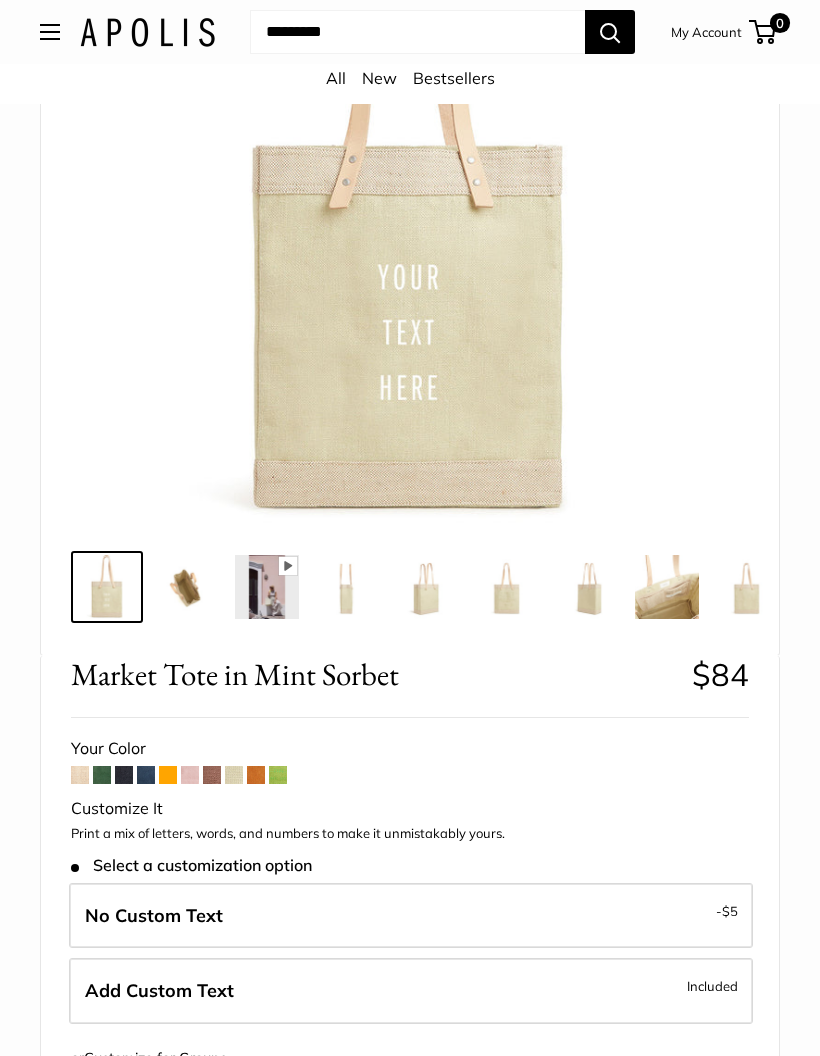 click at bounding box center (234, 775) 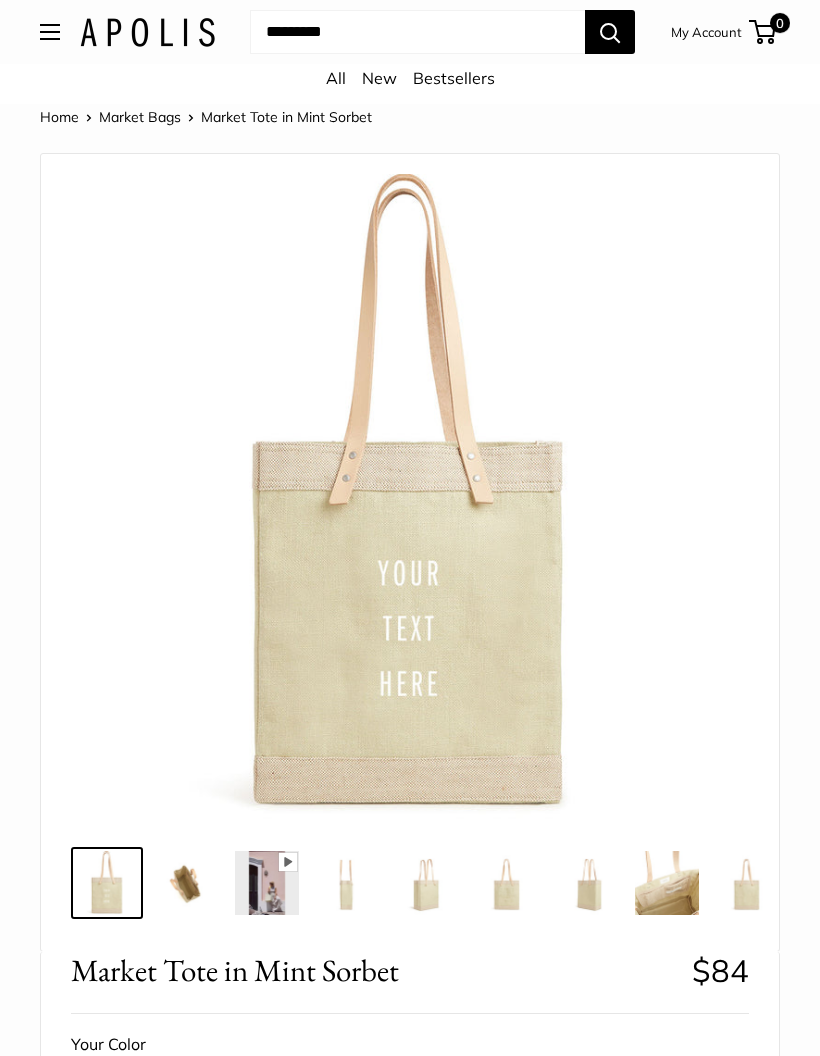 scroll, scrollTop: 0, scrollLeft: 0, axis: both 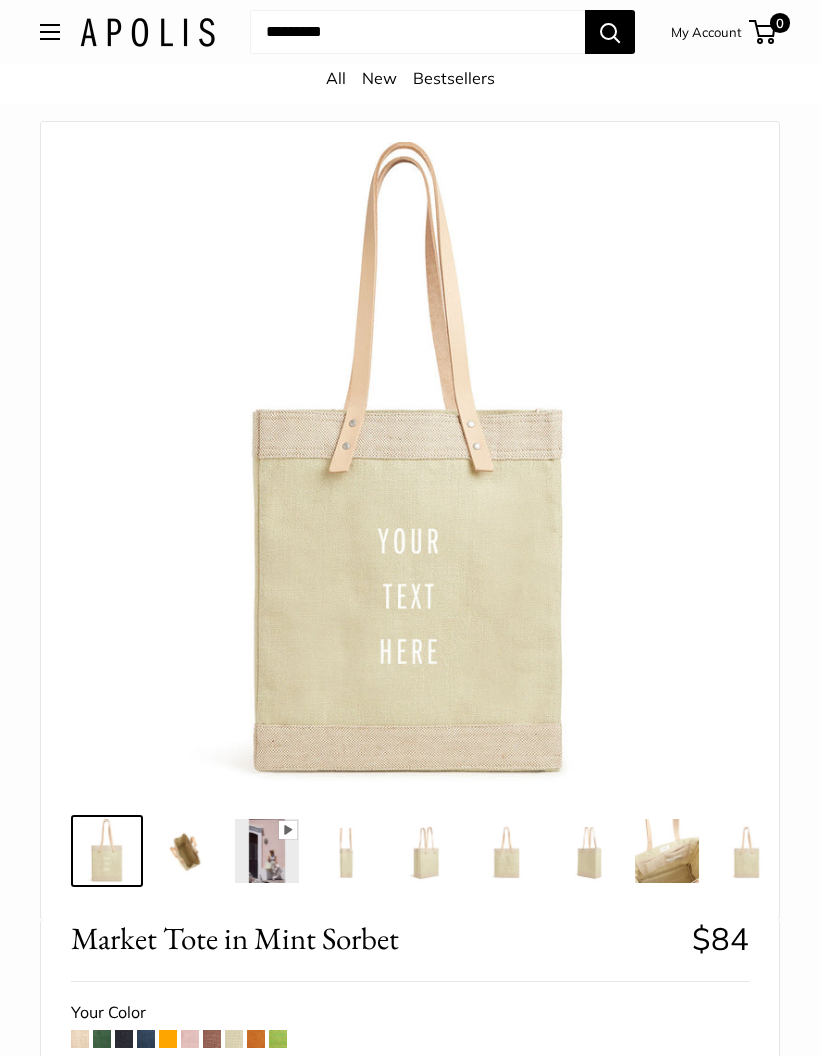 click on "Market Tote in Mint Sorbet
$84
Customizable Text Long Handle Save  $-84
$84
/
& USA Free Shipping  $150 +
Your Color" at bounding box center [410, 1464] 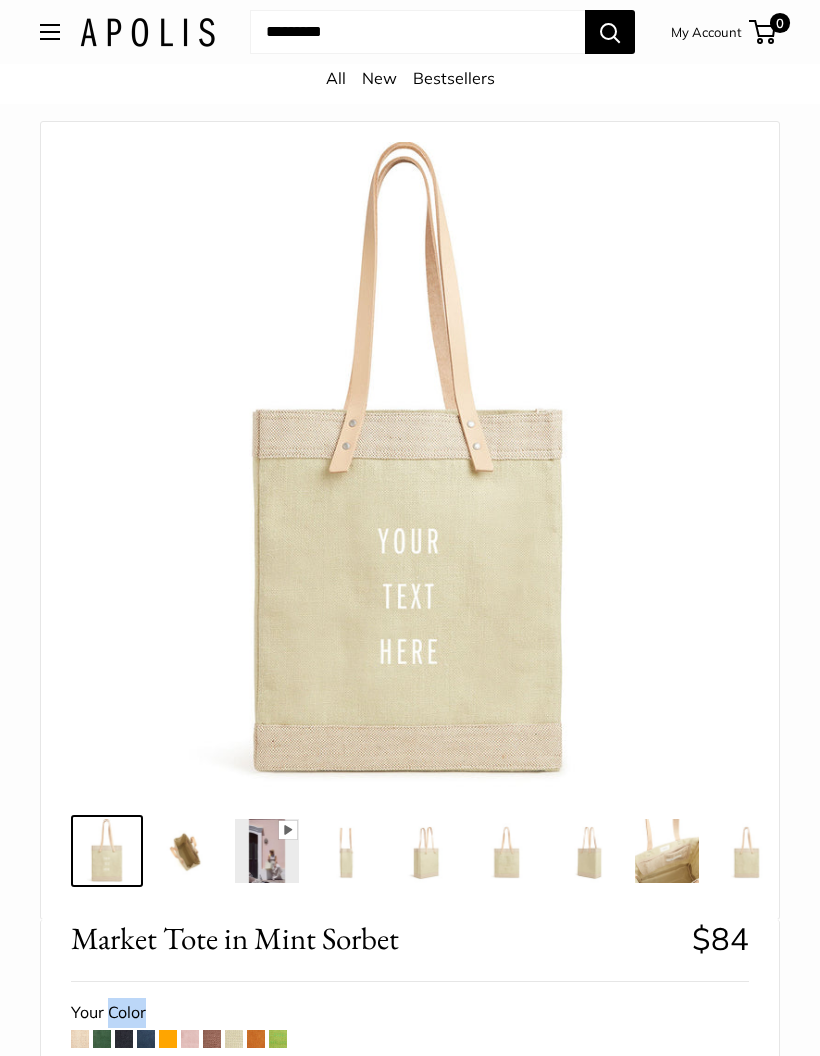 click on "Home
Market Bags
Market Tote in Mint Sorbet
Pause Play % buffered 00:00 Unmute Mute Exit fullscreen Enter fullscreen Play" at bounding box center [410, 1554] 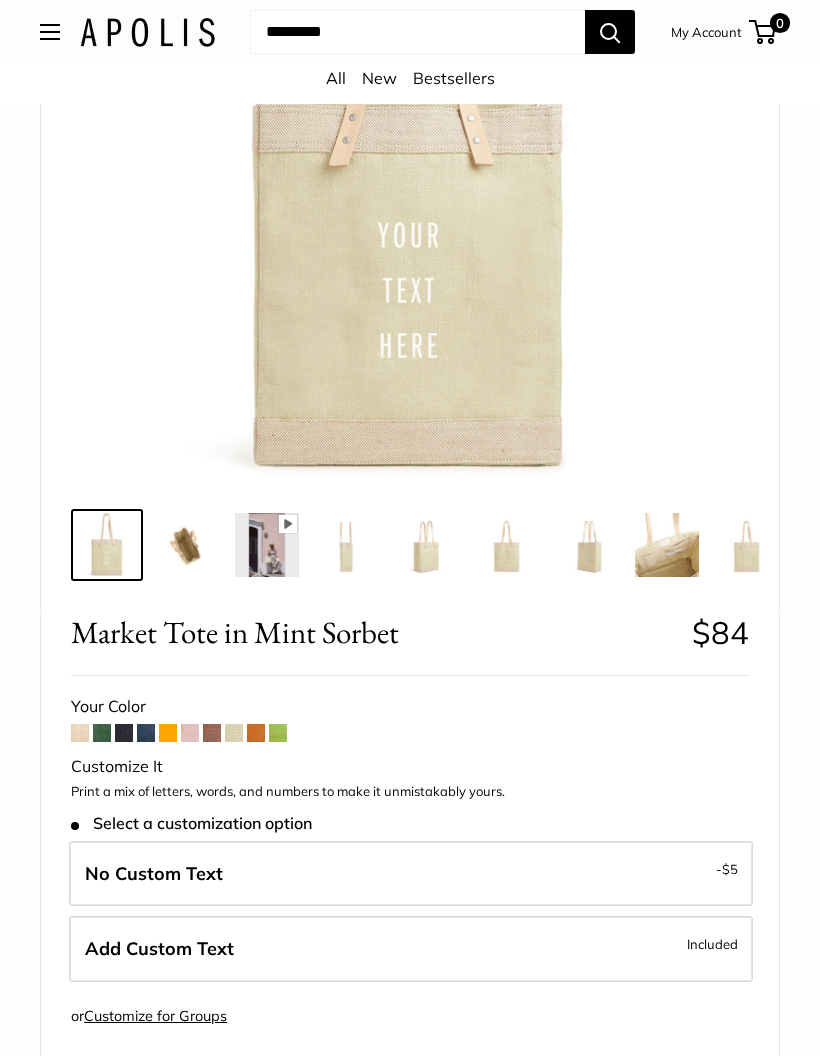 scroll, scrollTop: 385, scrollLeft: 0, axis: vertical 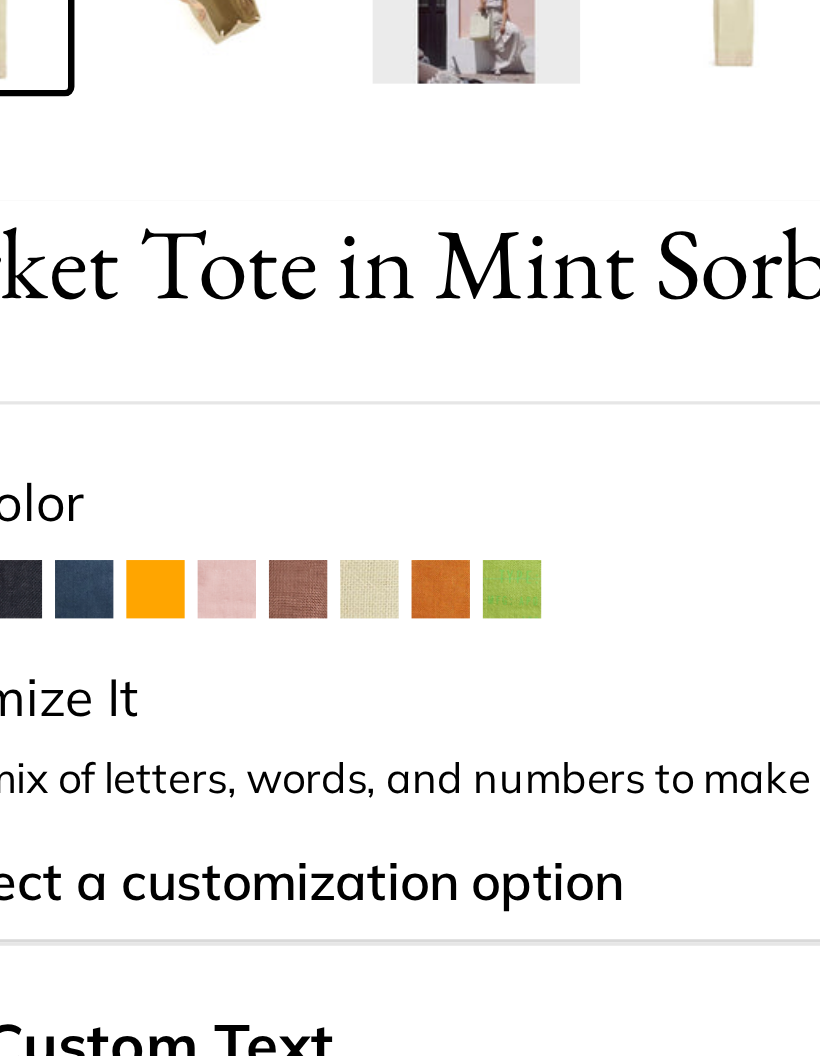 click at bounding box center [234, 686] 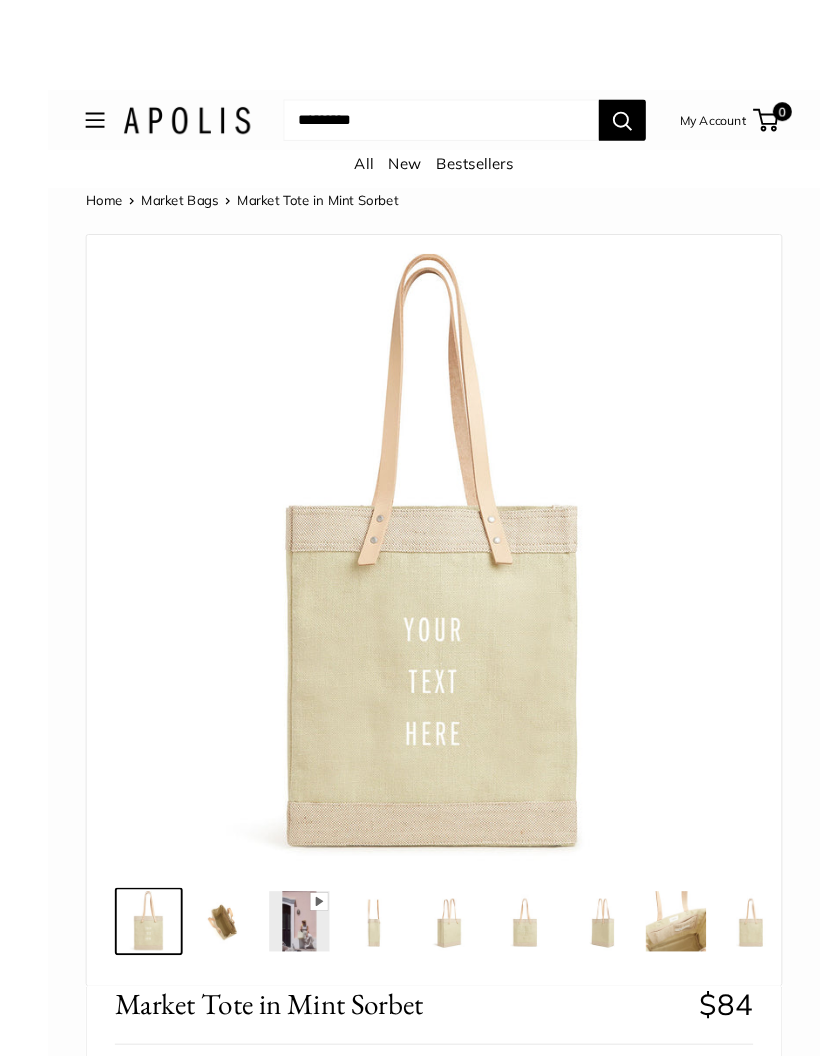 scroll, scrollTop: 0, scrollLeft: 0, axis: both 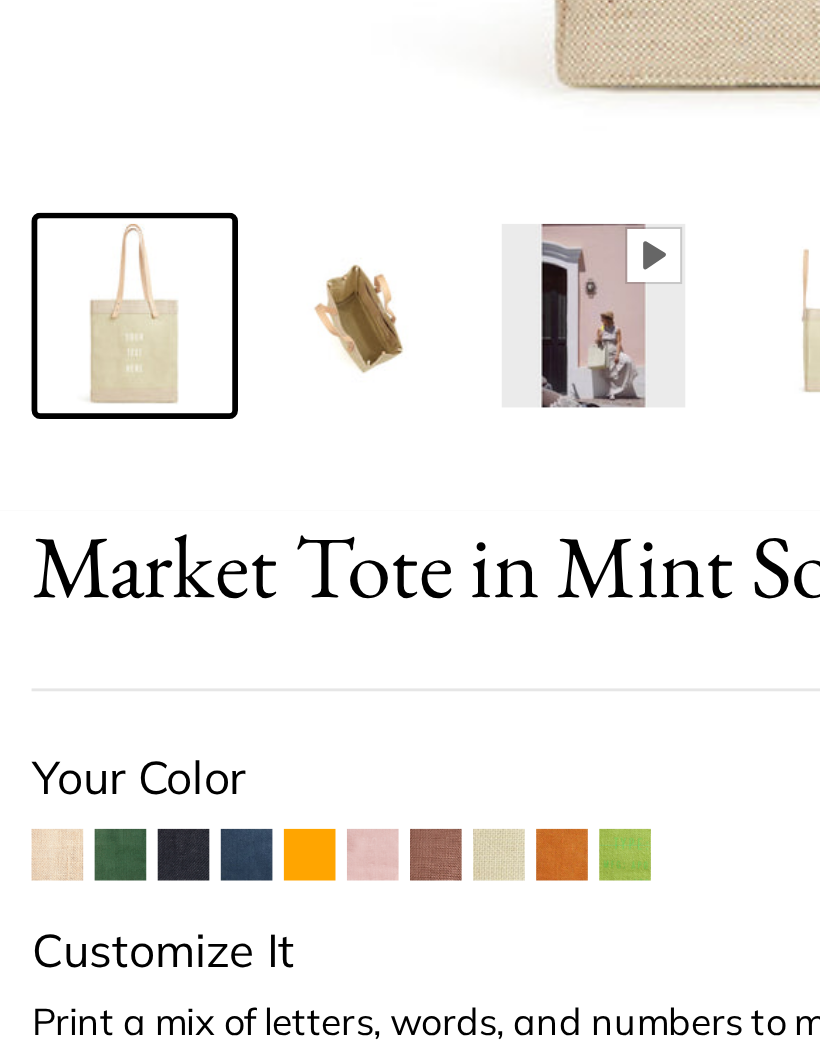 click at bounding box center (80, 884) 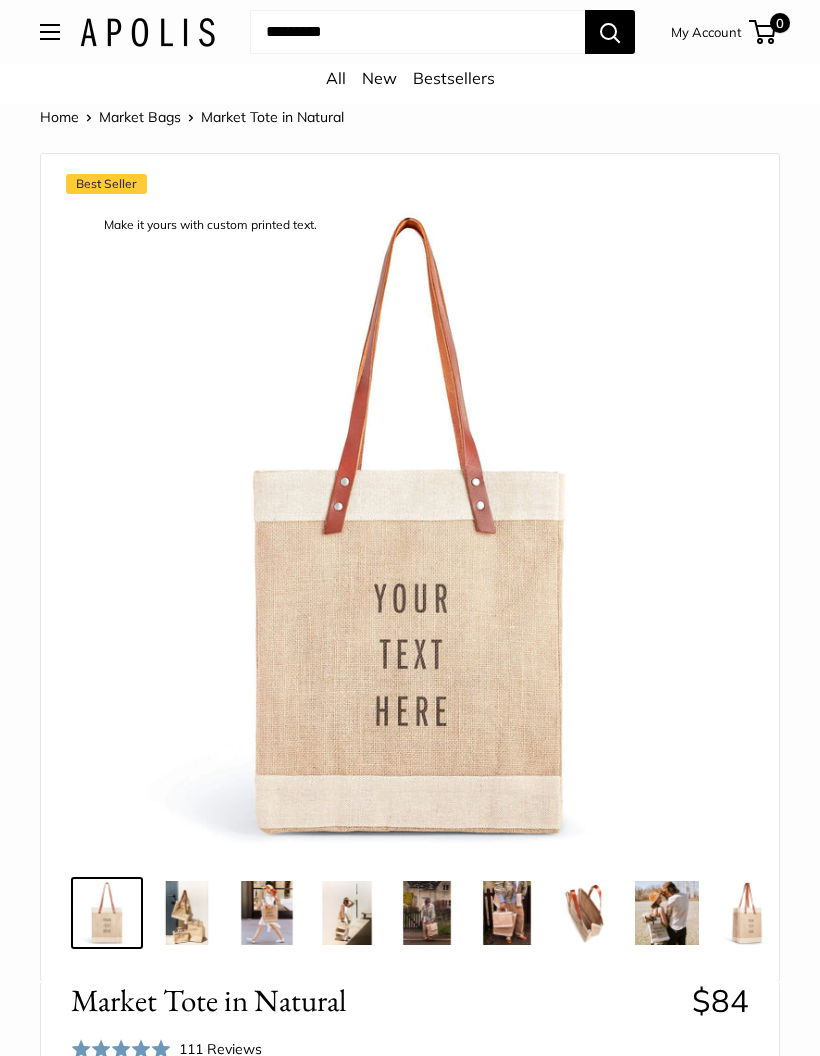 scroll, scrollTop: 0, scrollLeft: 0, axis: both 